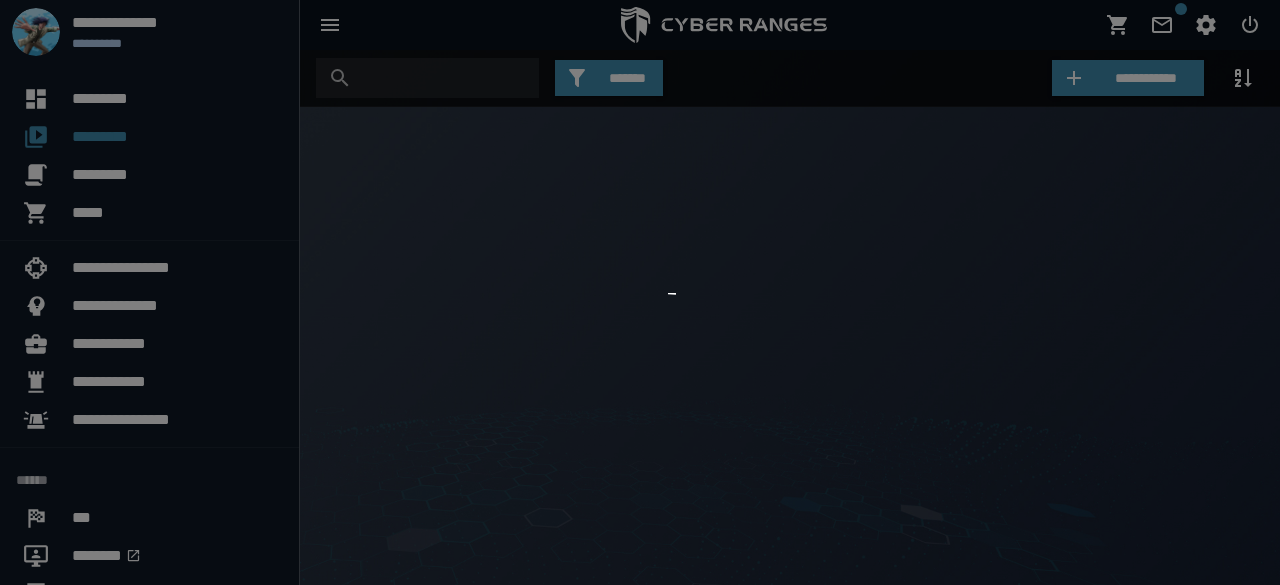 scroll, scrollTop: 0, scrollLeft: 0, axis: both 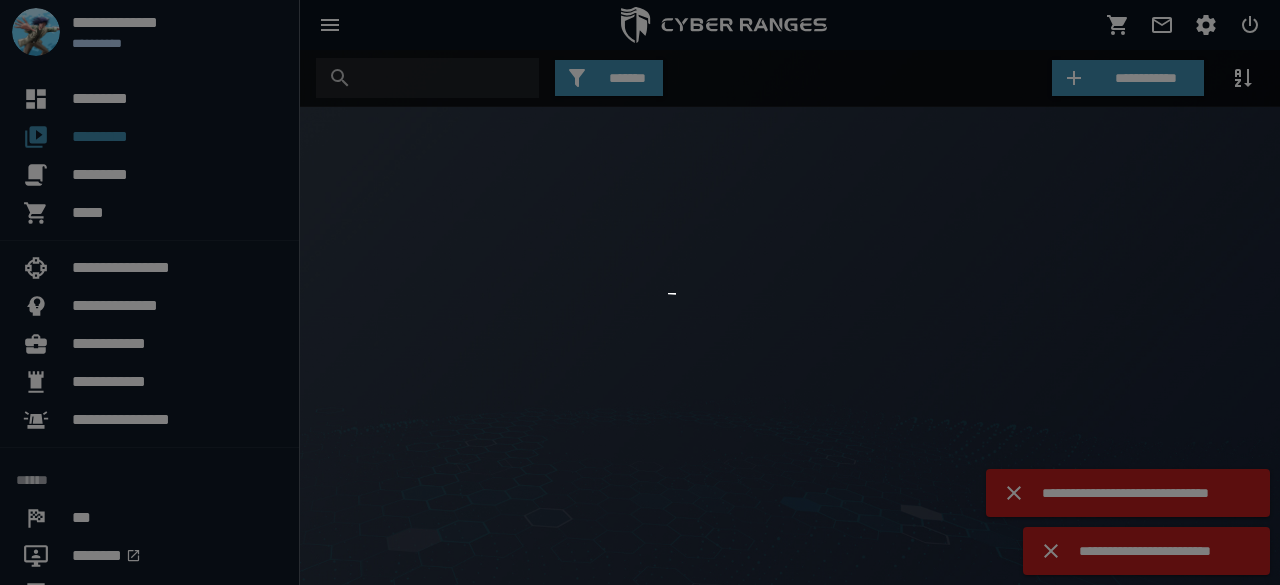 click at bounding box center [640, 292] 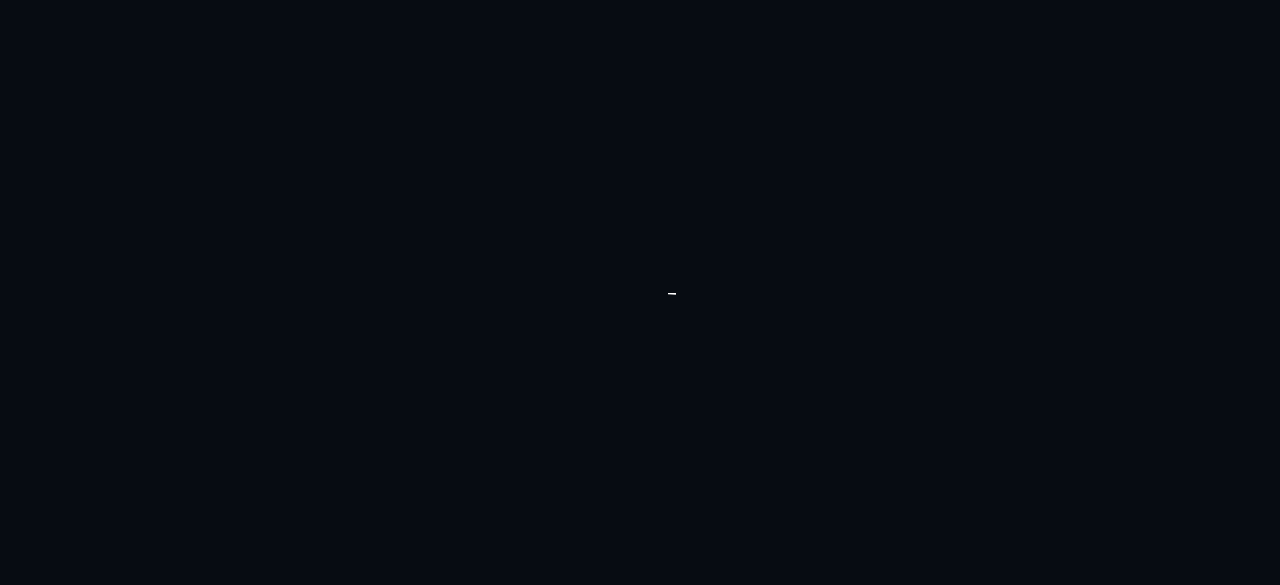 scroll, scrollTop: 0, scrollLeft: 0, axis: both 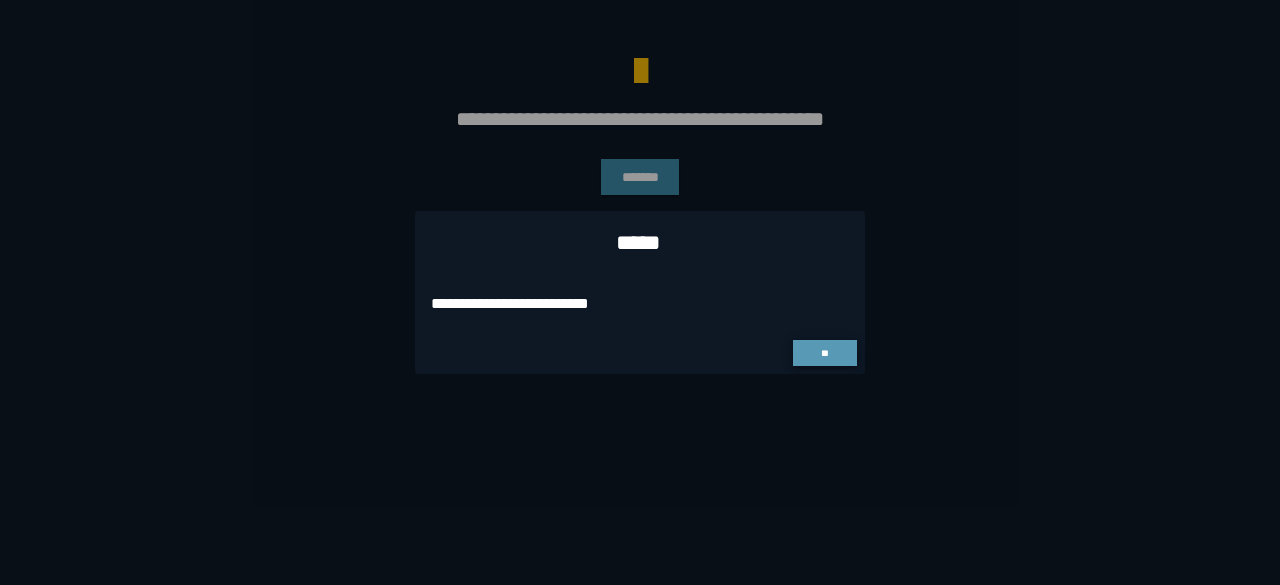click on "**" at bounding box center [824, 353] 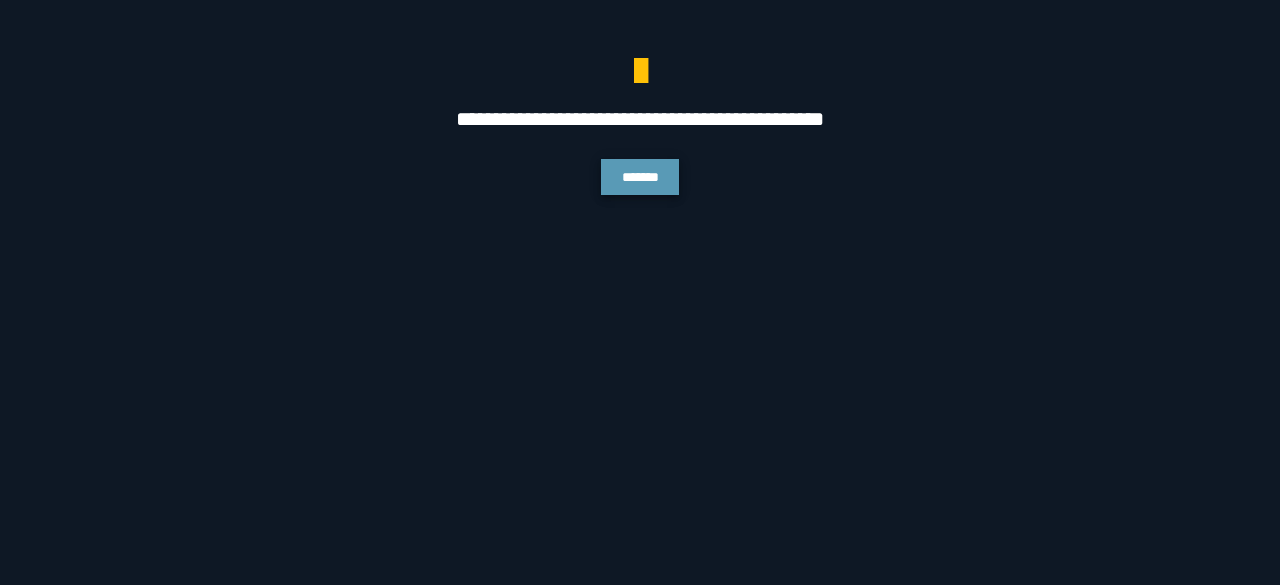 click on "*******" at bounding box center (640, 177) 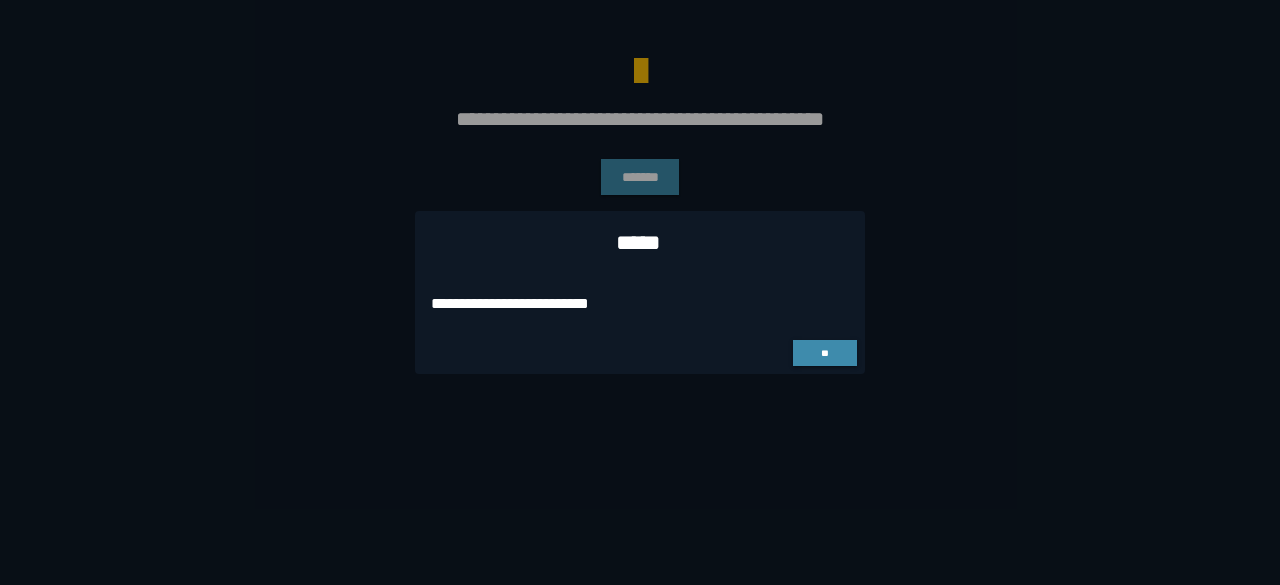 scroll, scrollTop: 0, scrollLeft: 0, axis: both 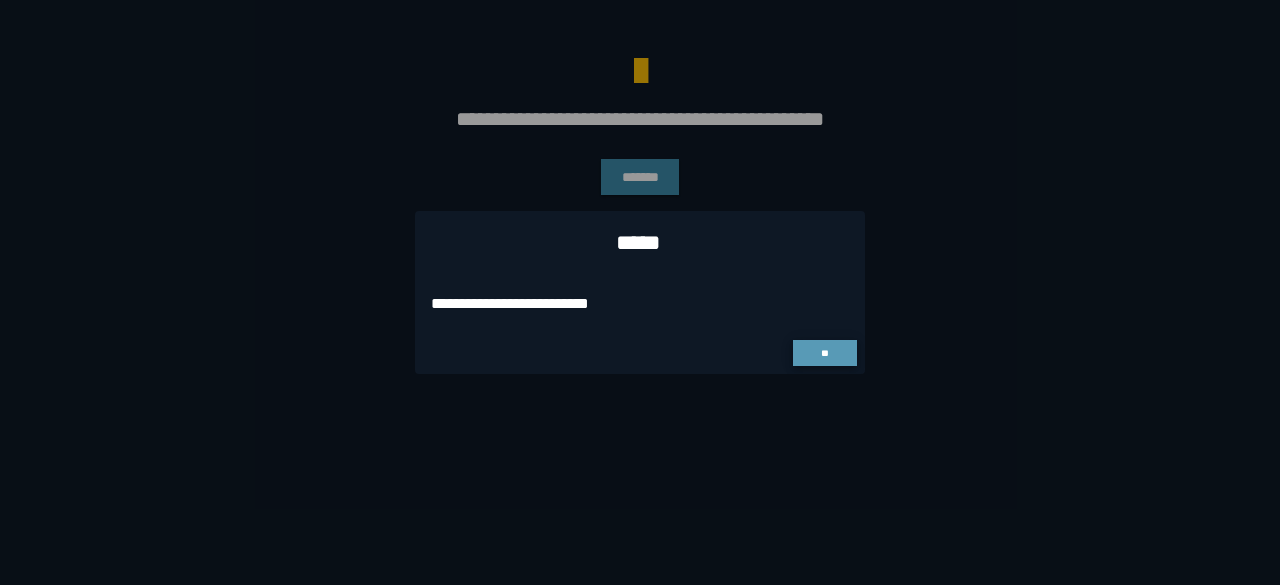 click on "**" at bounding box center (825, 353) 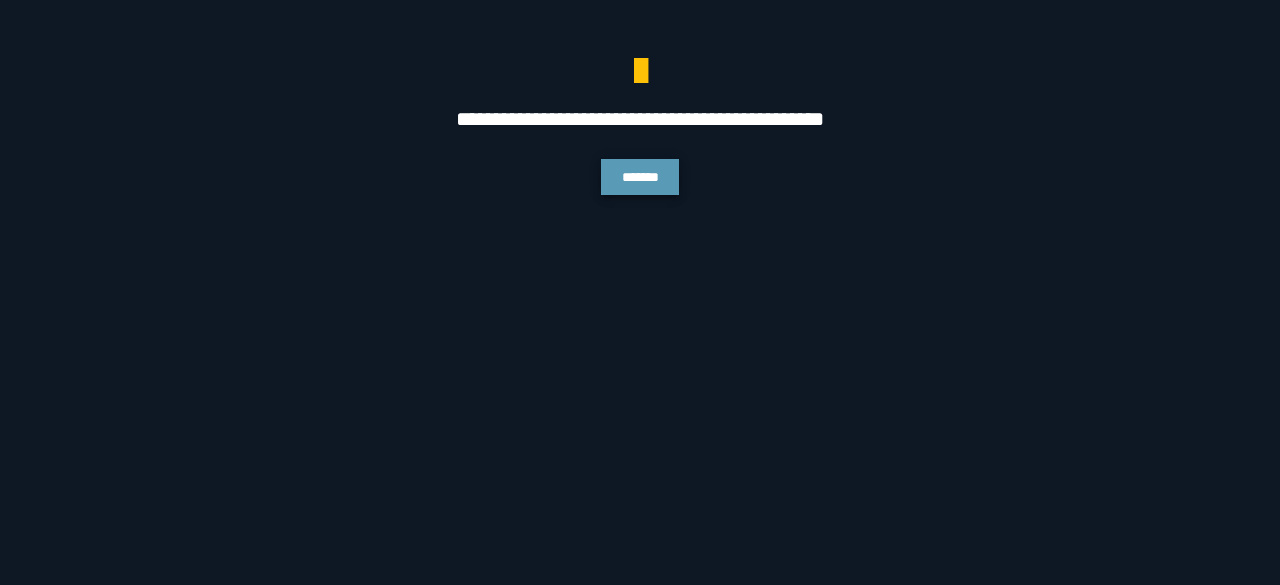 click on "*******" at bounding box center (640, 177) 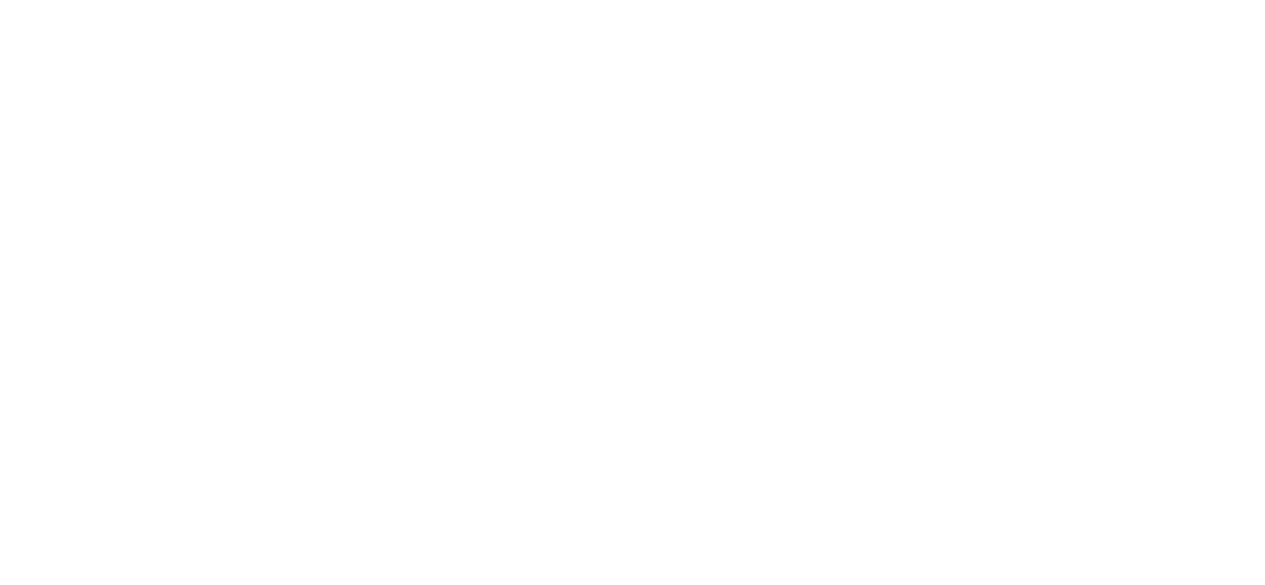 scroll, scrollTop: 0, scrollLeft: 0, axis: both 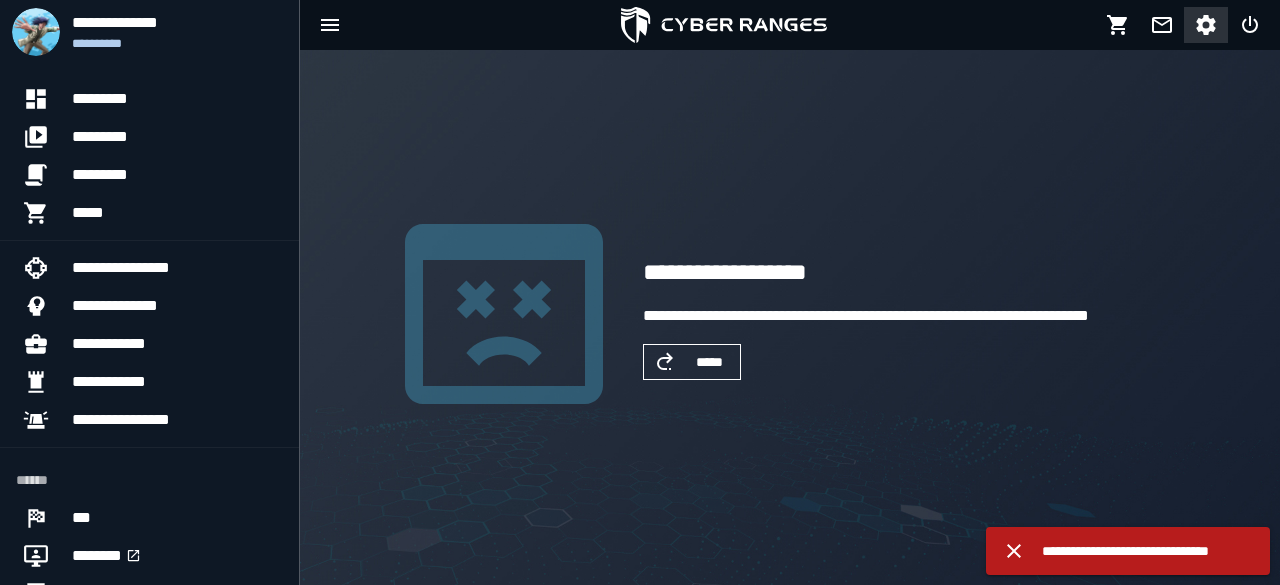 click 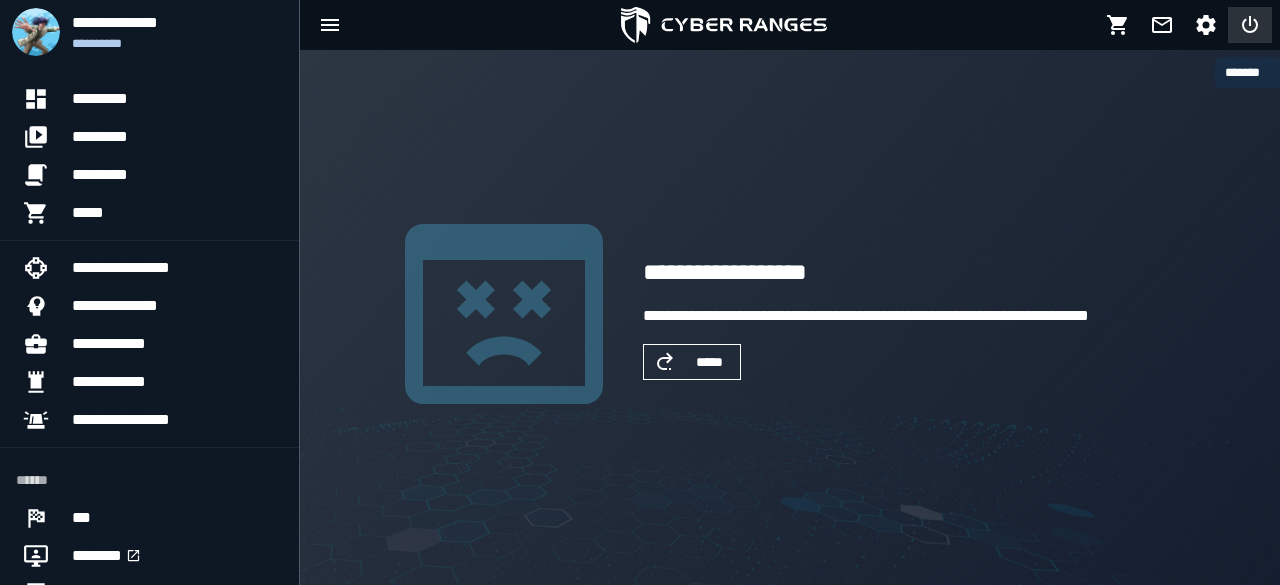 click 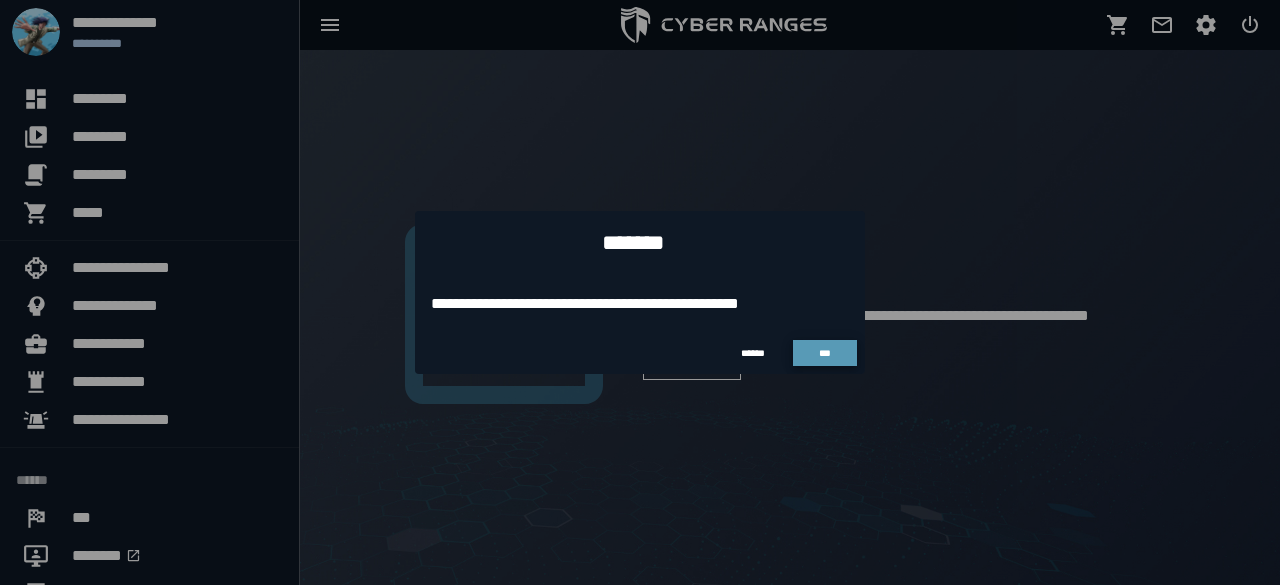 click on "***" at bounding box center [825, 353] 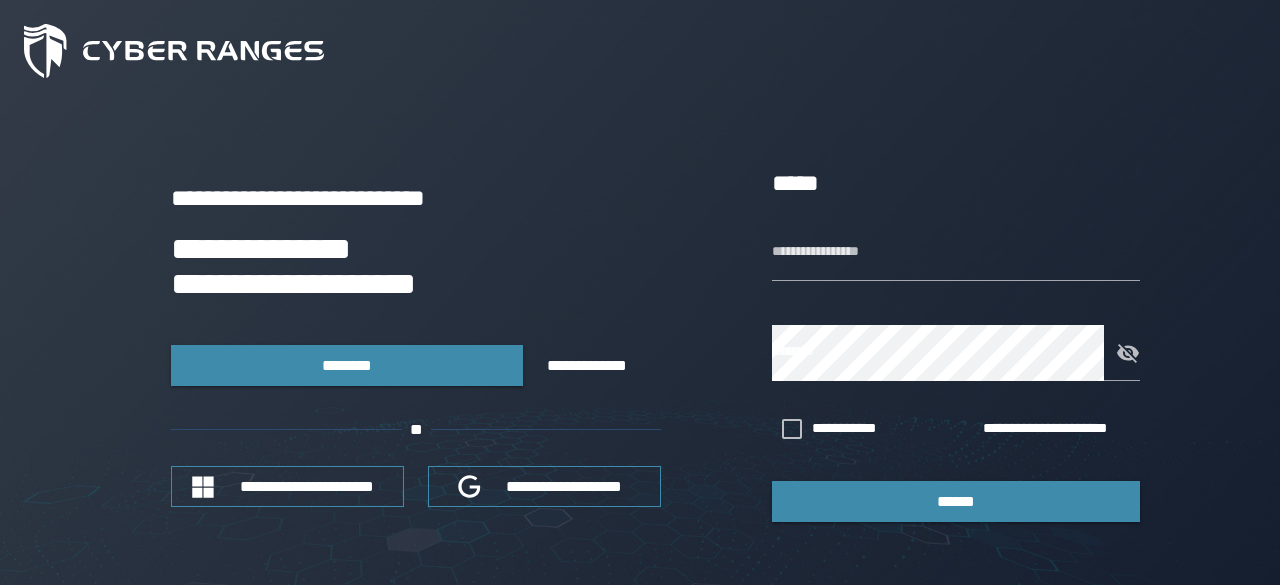 type on "**********" 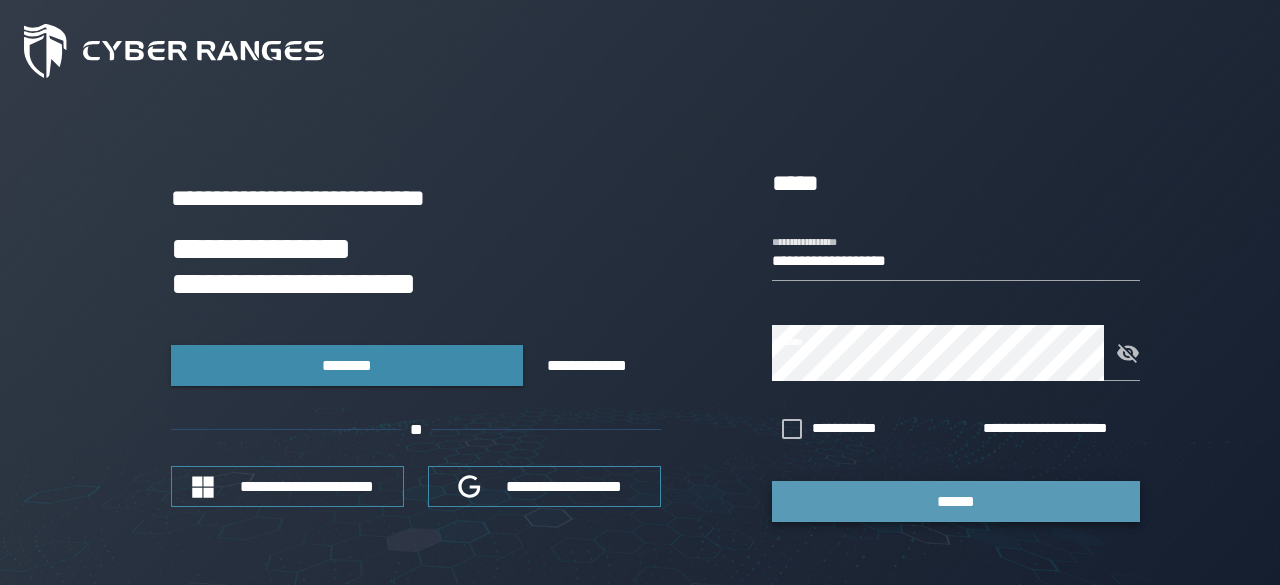 click on "******" at bounding box center (956, 501) 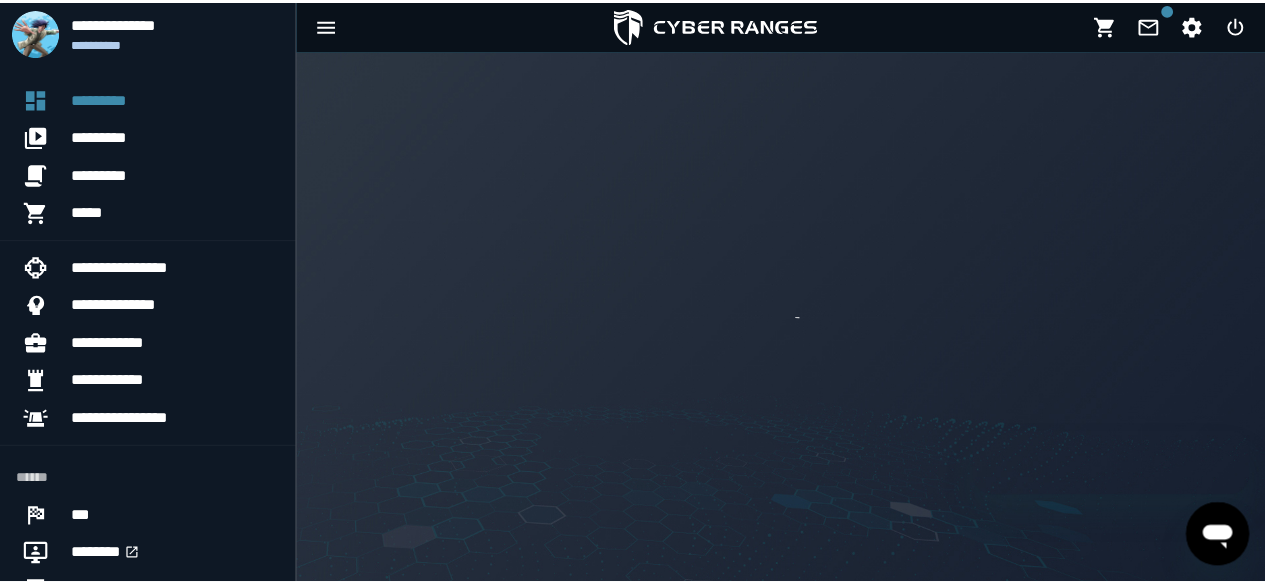 scroll, scrollTop: 0, scrollLeft: 0, axis: both 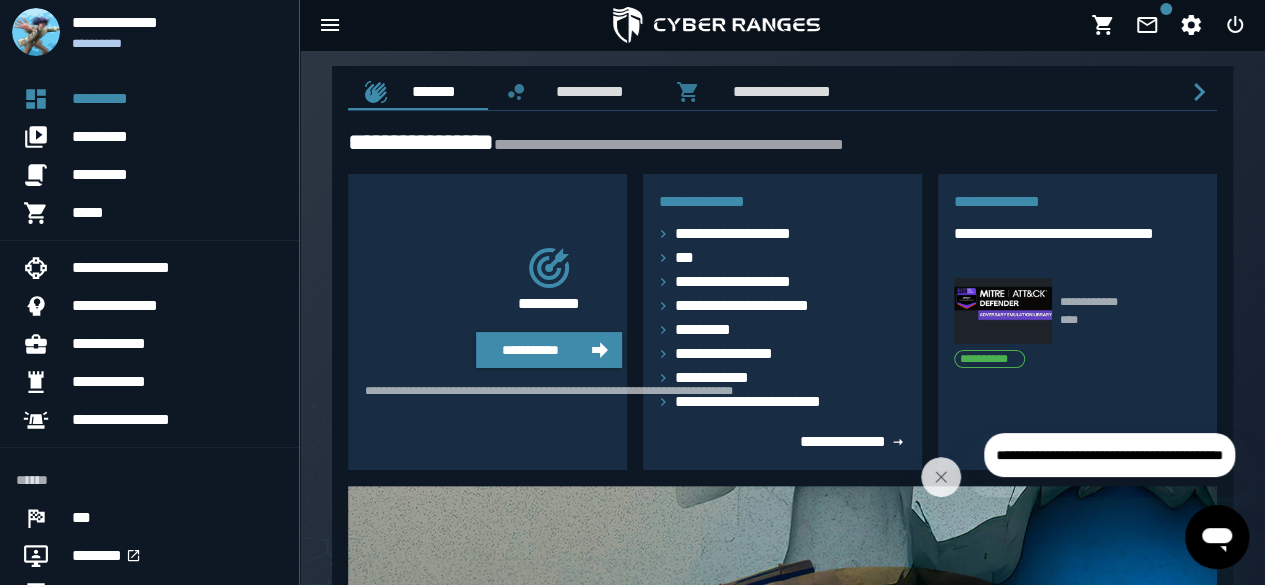 click on "**********" at bounding box center [1109, 455] 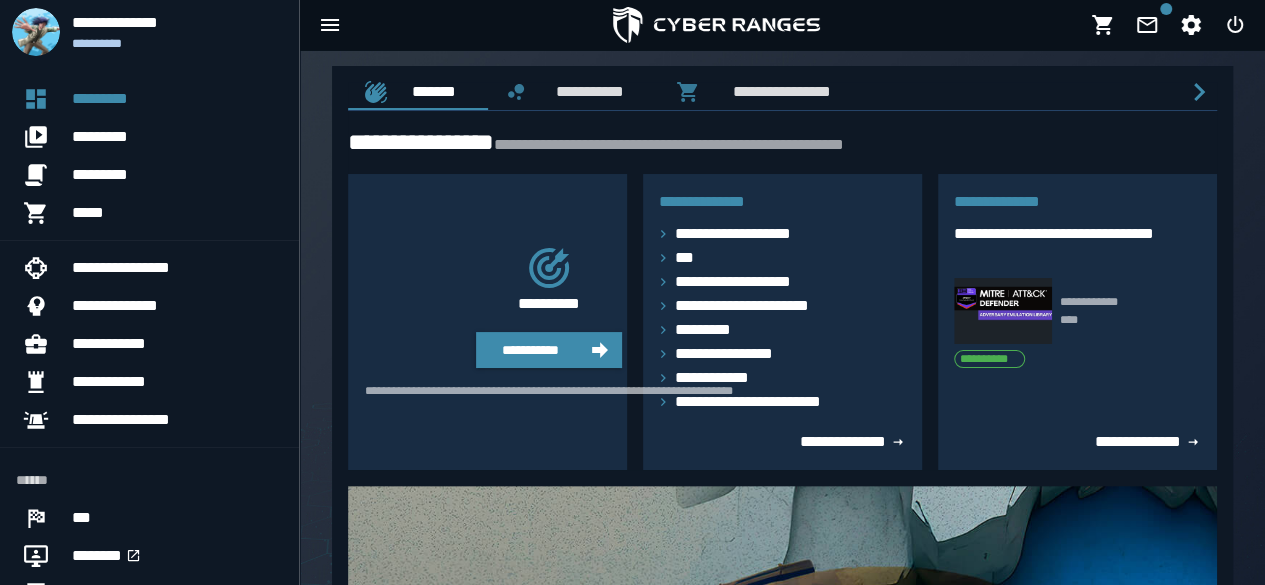 scroll, scrollTop: 0, scrollLeft: 0, axis: both 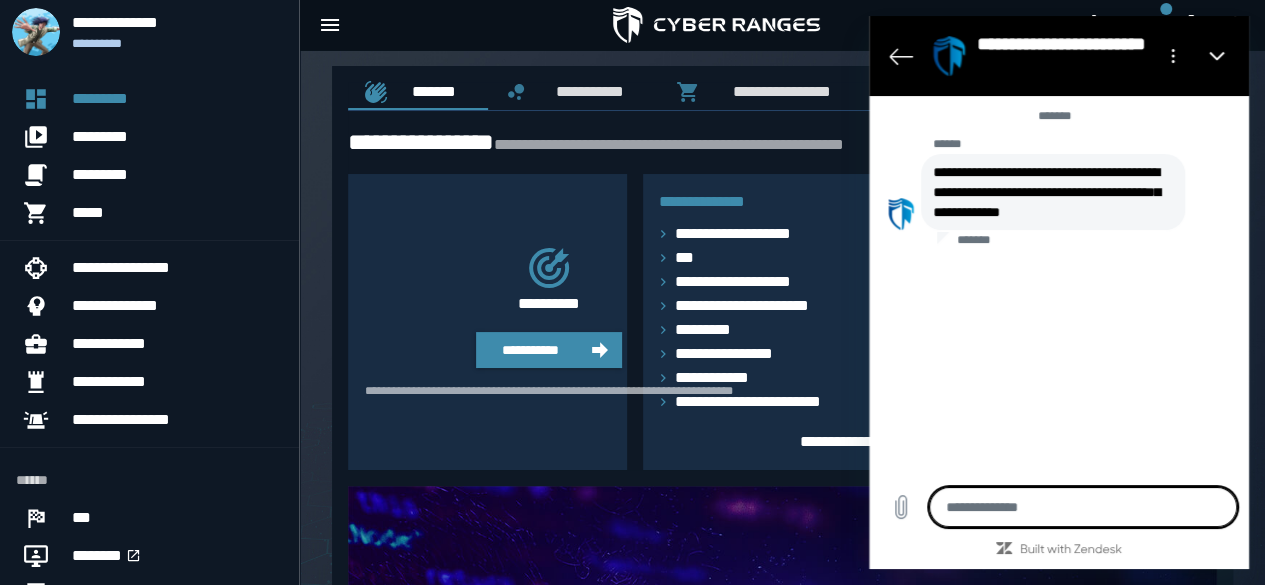 type on "*" 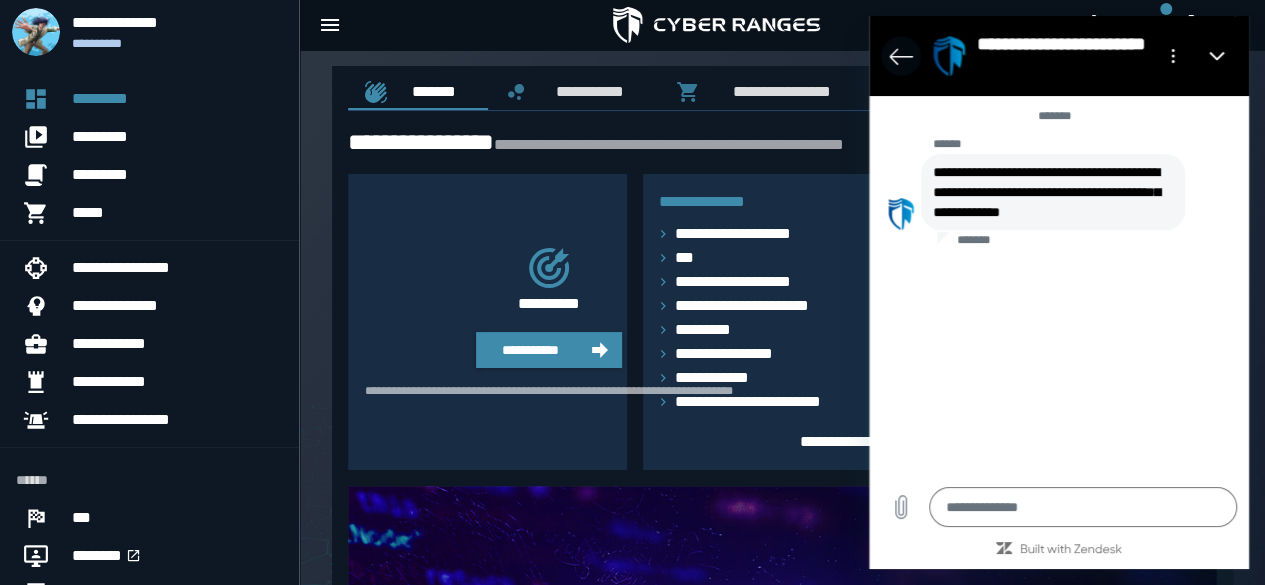 click 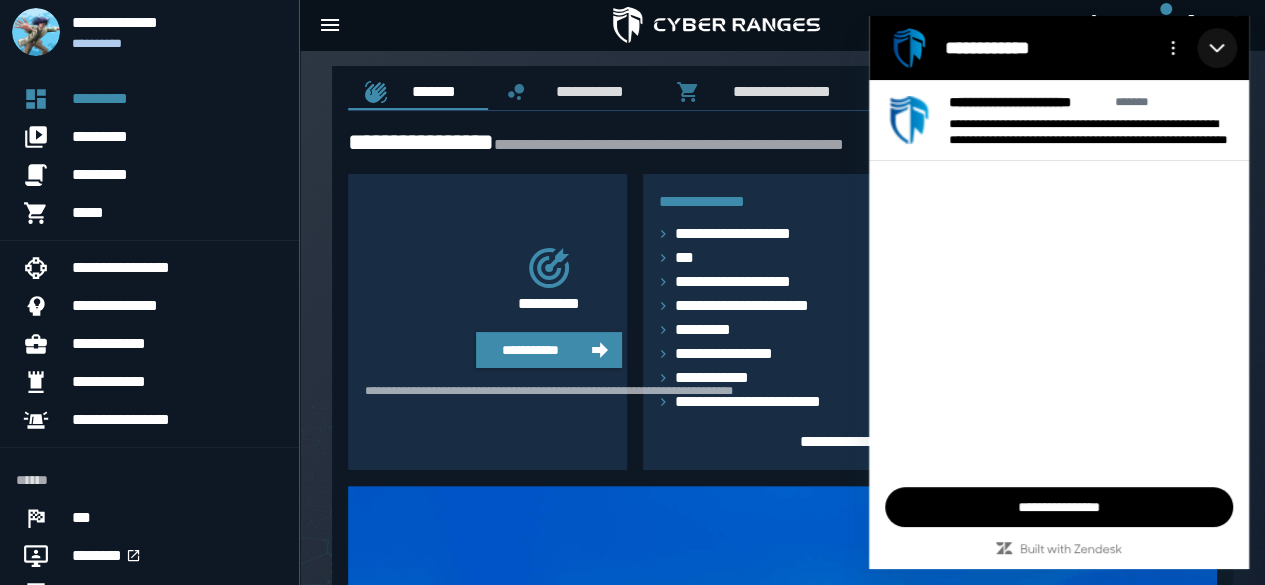click 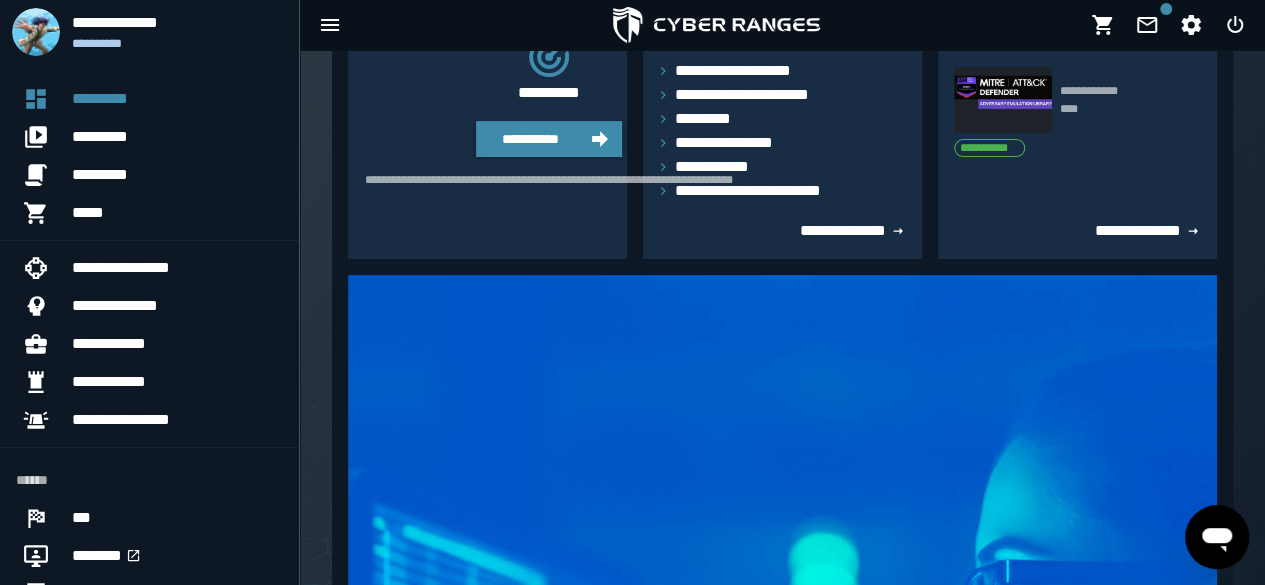 scroll, scrollTop: 0, scrollLeft: 0, axis: both 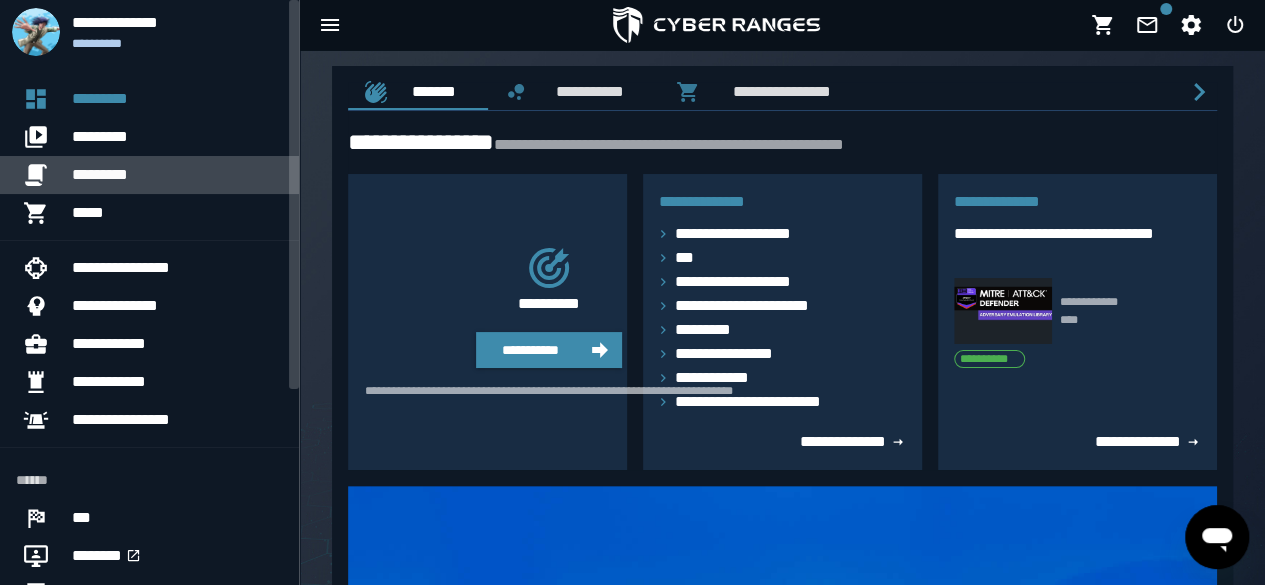 click on "*********" at bounding box center [177, 175] 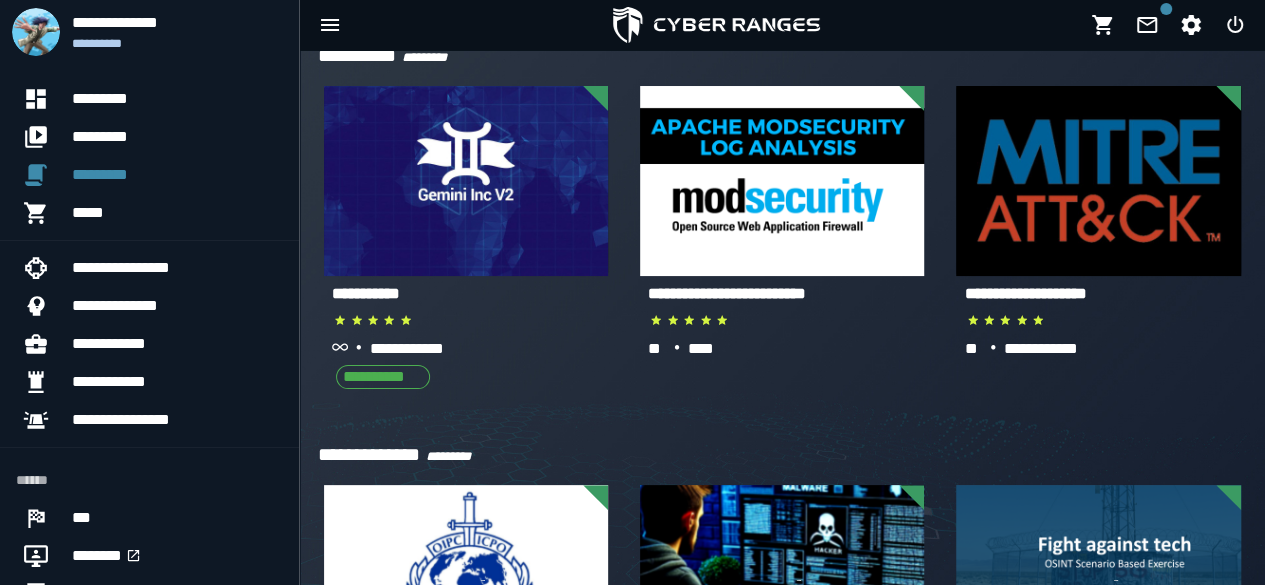 scroll, scrollTop: 460, scrollLeft: 0, axis: vertical 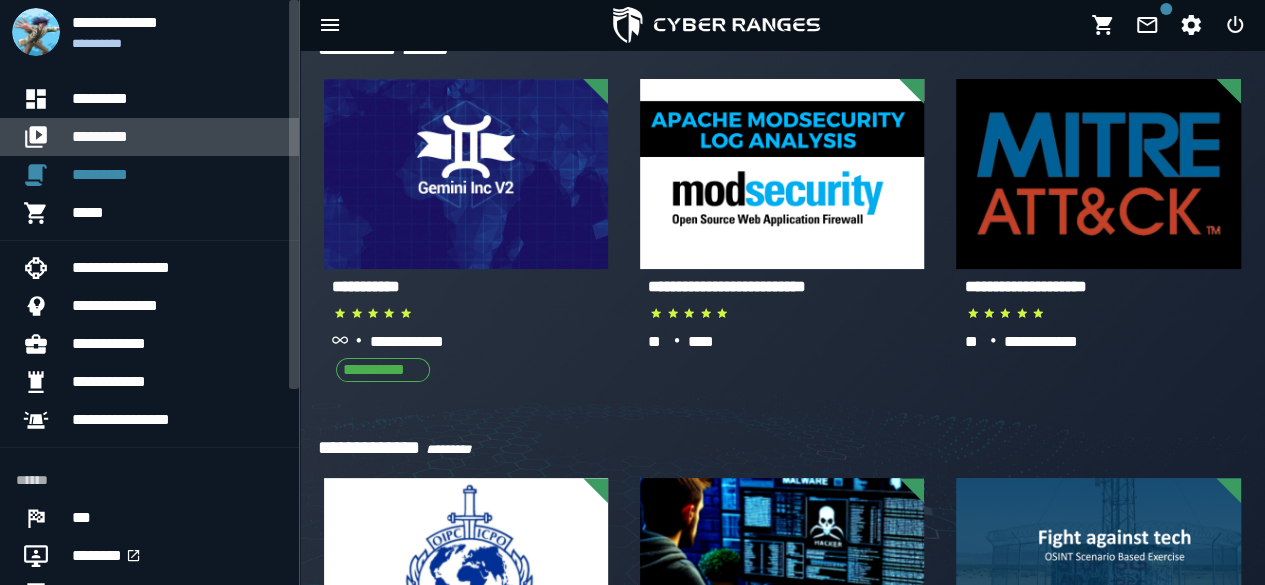 click on "*********" at bounding box center (177, 137) 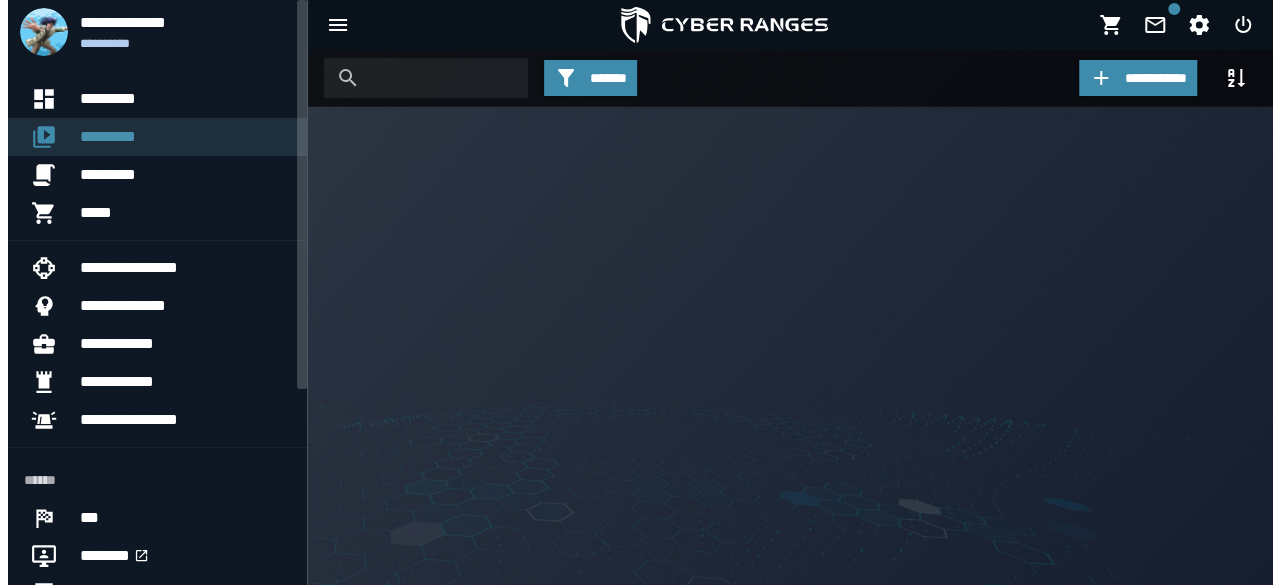 scroll, scrollTop: 0, scrollLeft: 0, axis: both 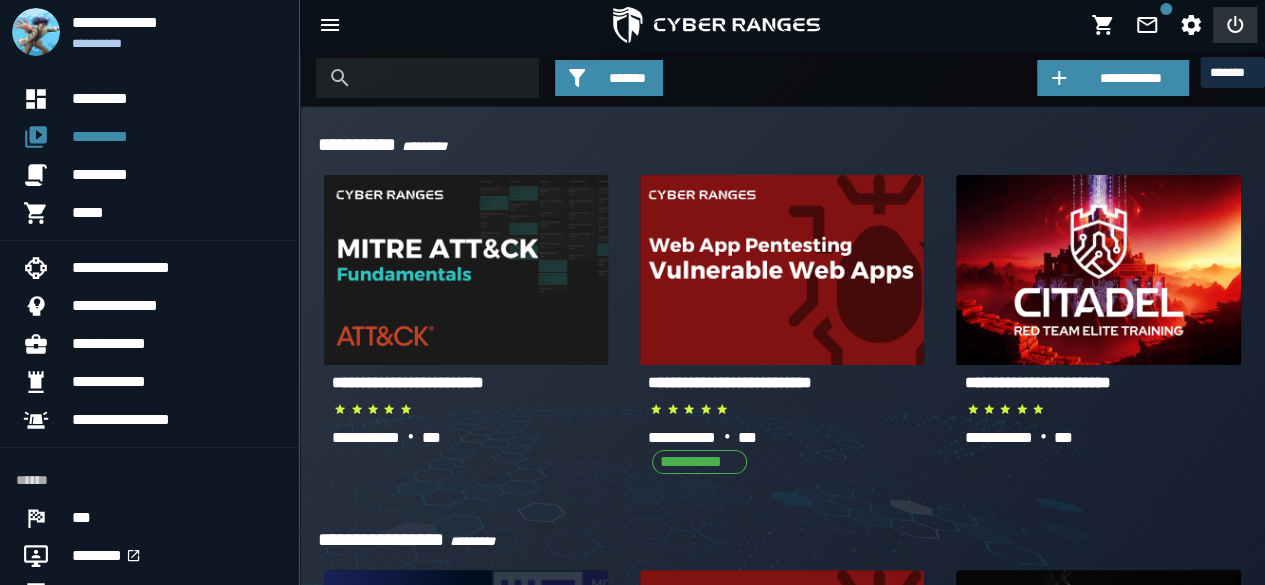 click 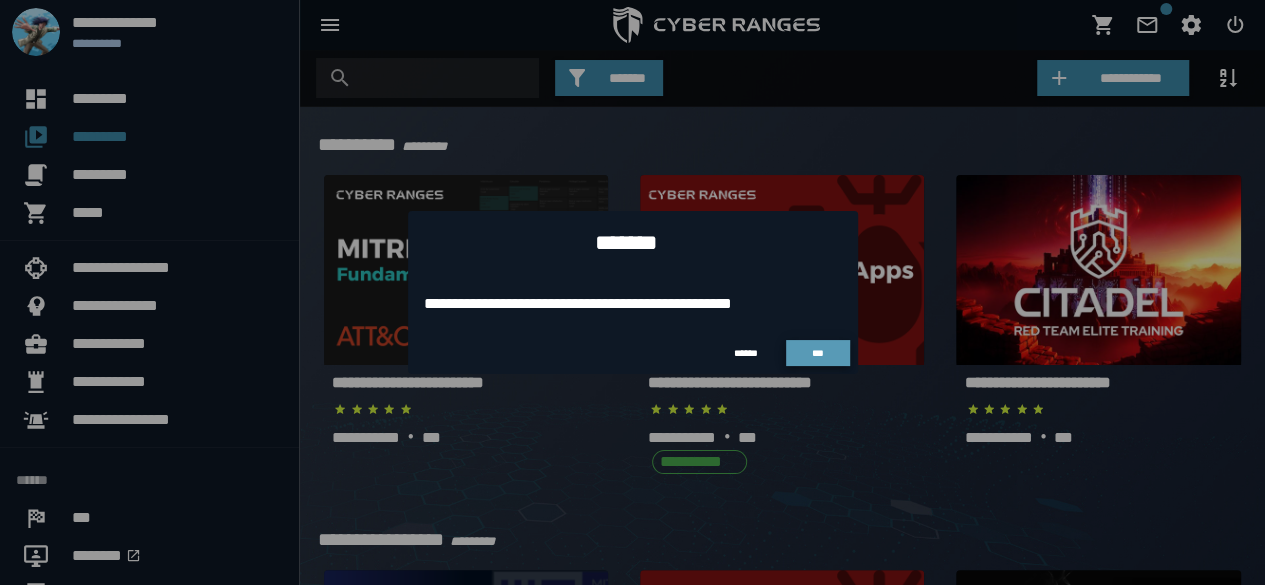 click on "***" at bounding box center (818, 353) 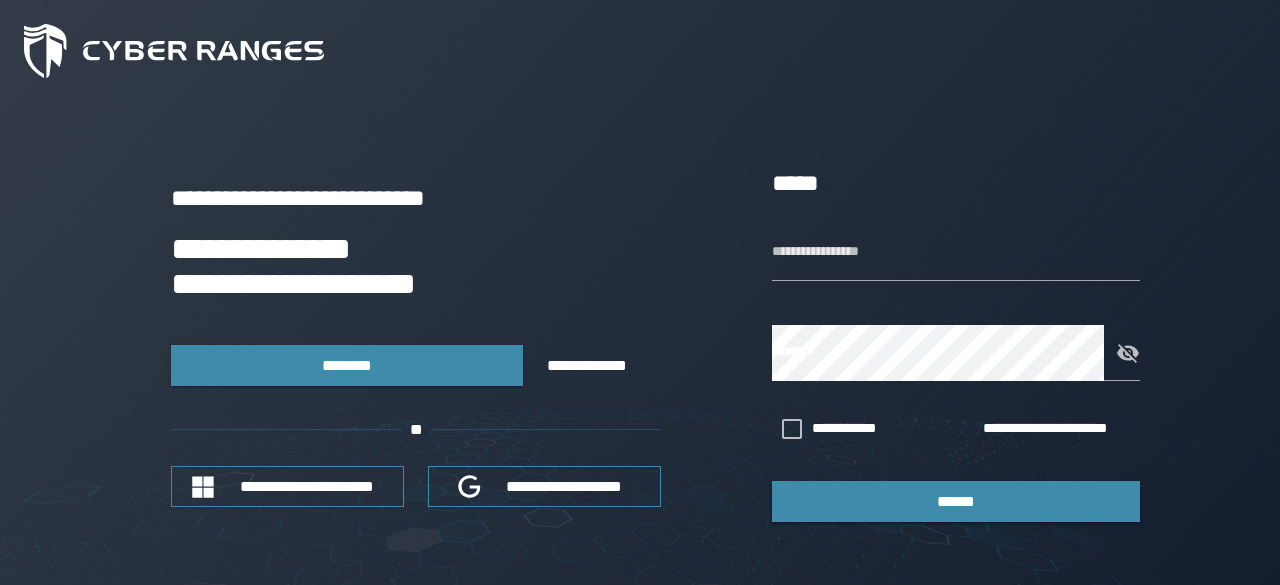 type on "**********" 